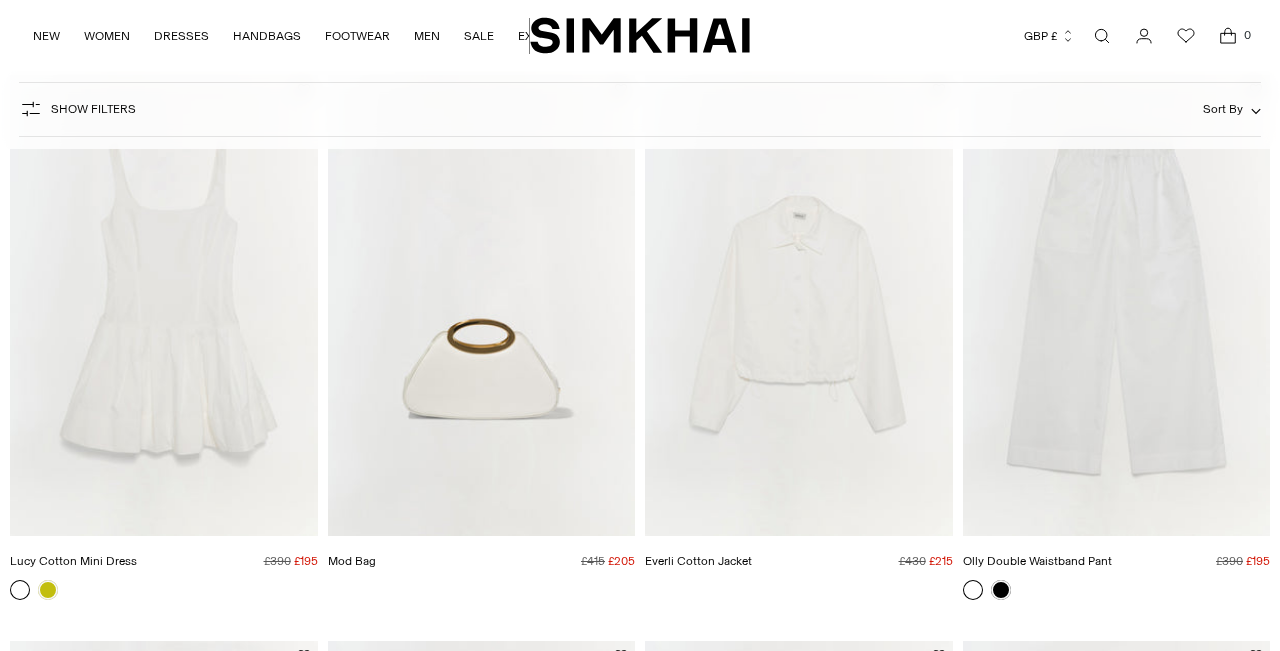 scroll, scrollTop: 205, scrollLeft: 0, axis: vertical 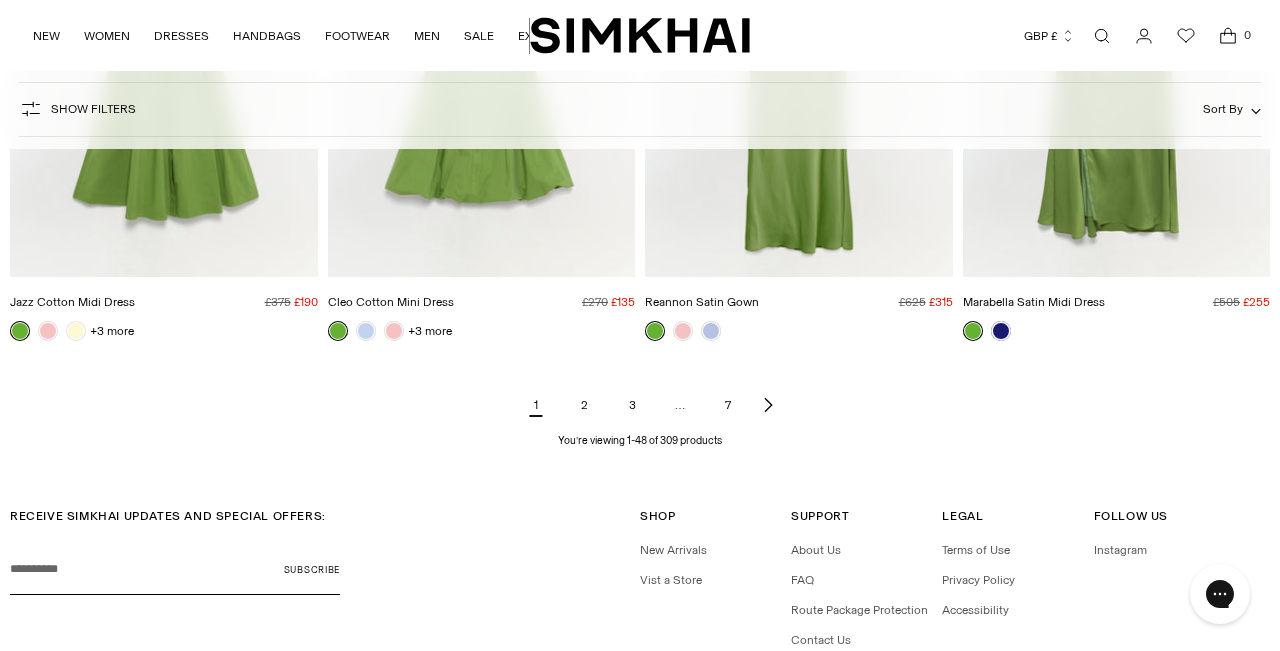 click on "2" at bounding box center (584, 405) 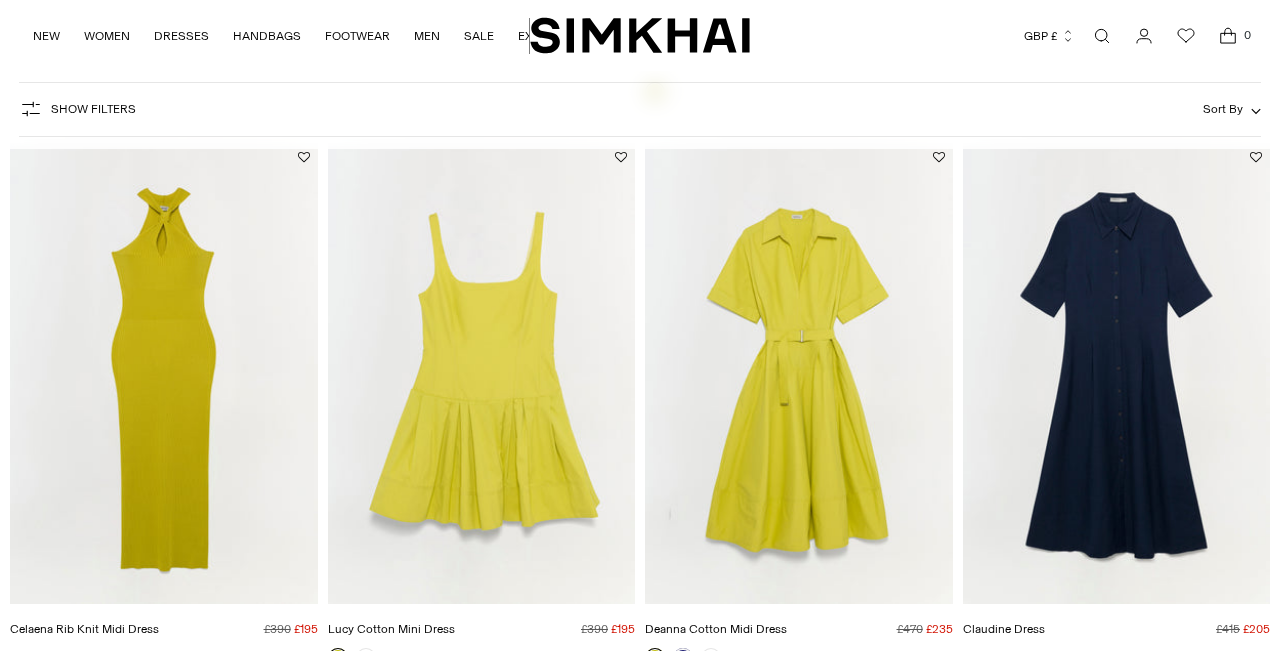 scroll, scrollTop: 702, scrollLeft: 0, axis: vertical 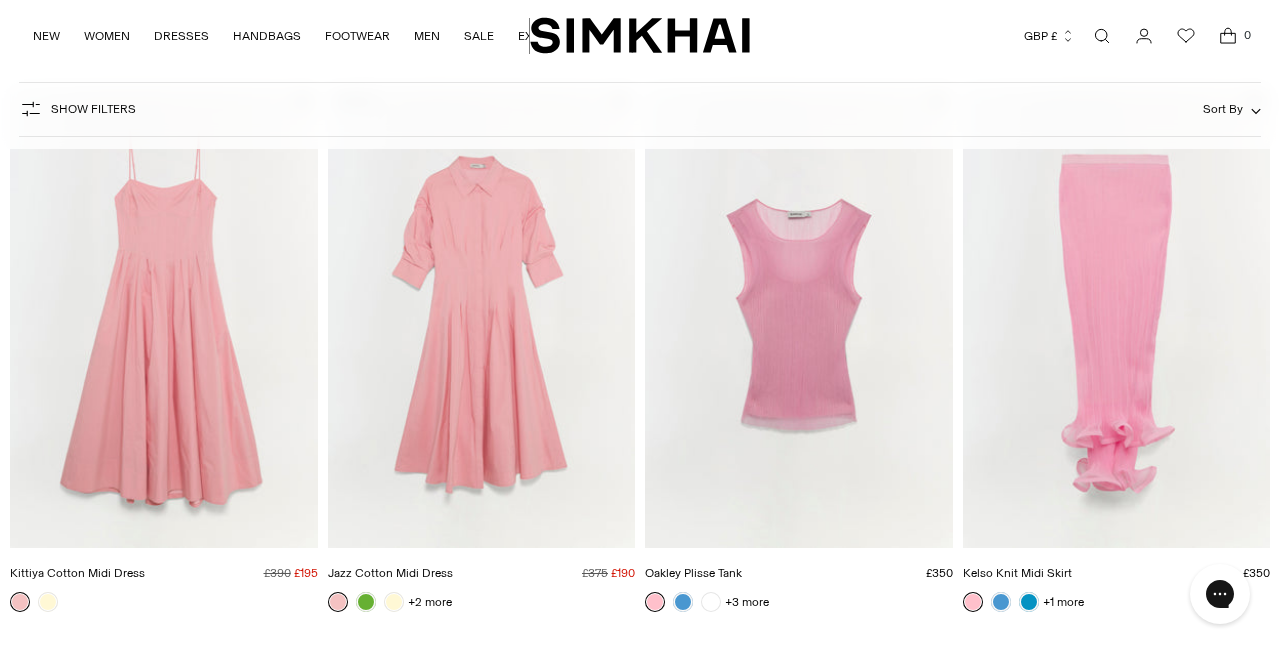 click at bounding box center [0, 0] 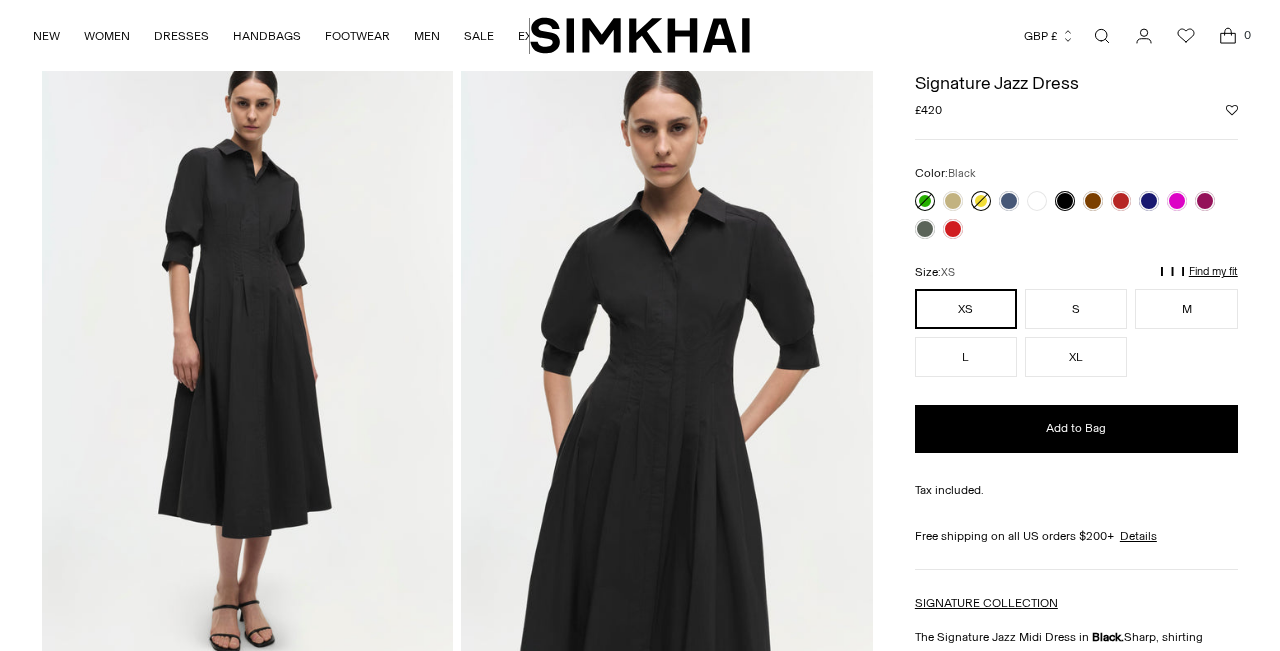 scroll, scrollTop: 444, scrollLeft: 0, axis: vertical 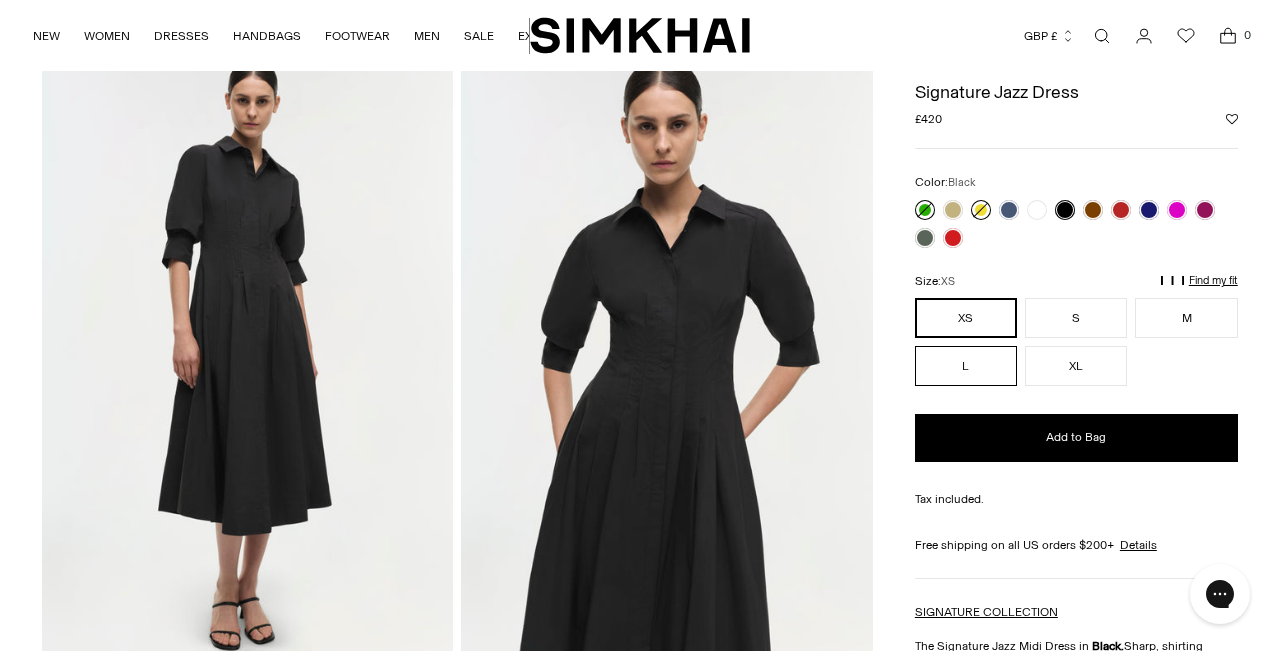 click on "L" at bounding box center [966, 366] 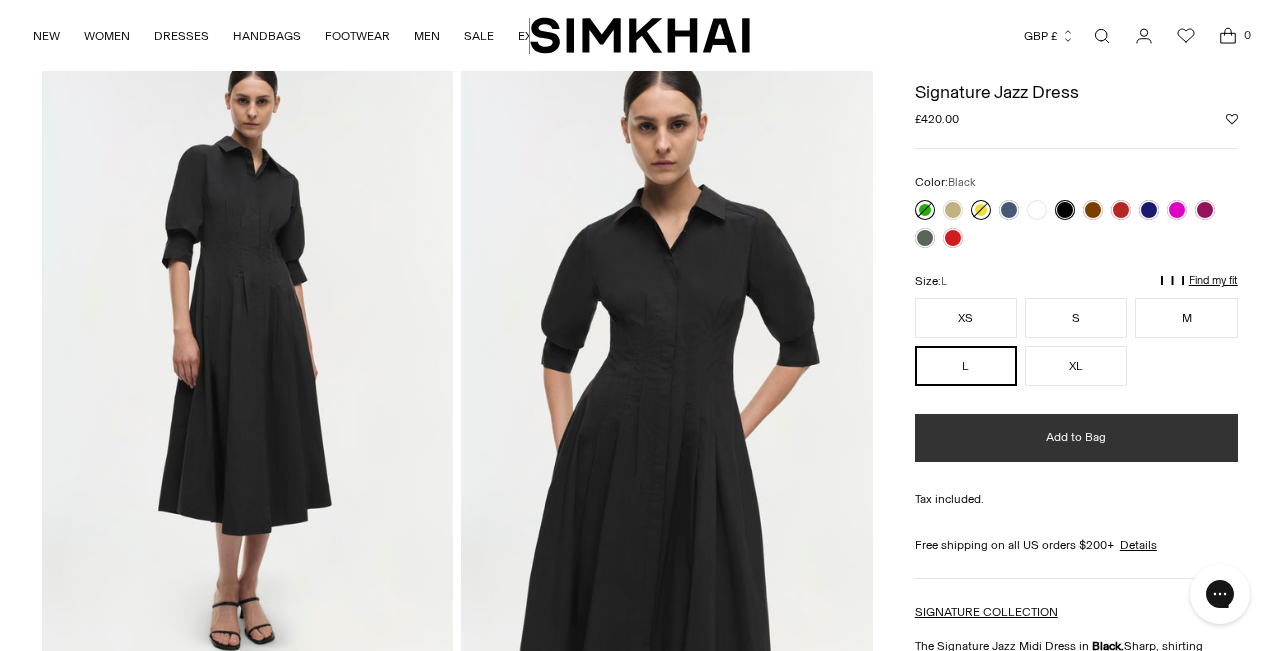 click on "Add to Bag" at bounding box center (1076, 437) 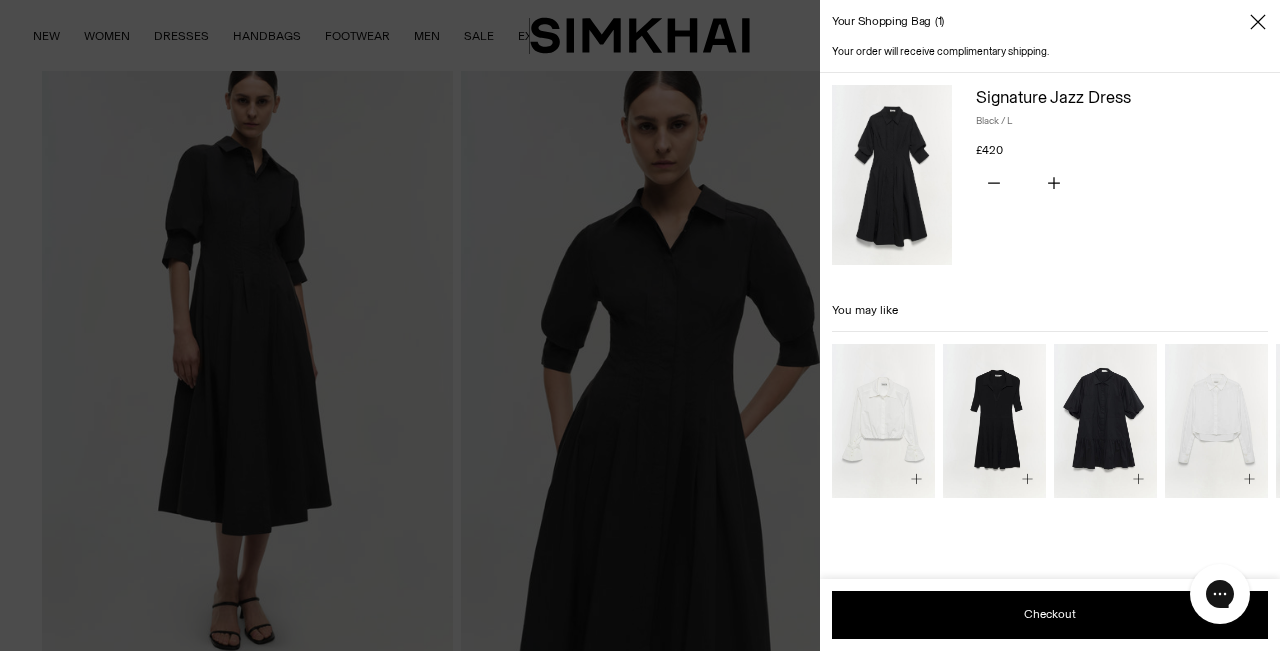 click at bounding box center [0, 0] 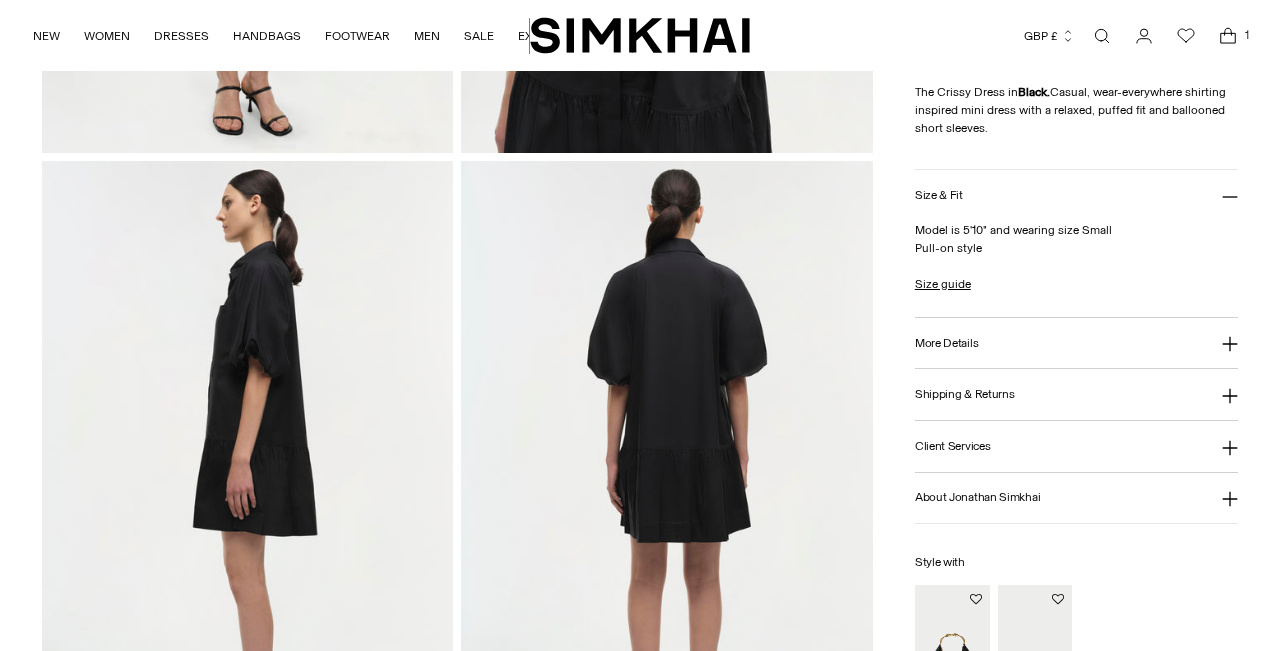 scroll, scrollTop: 1297, scrollLeft: 0, axis: vertical 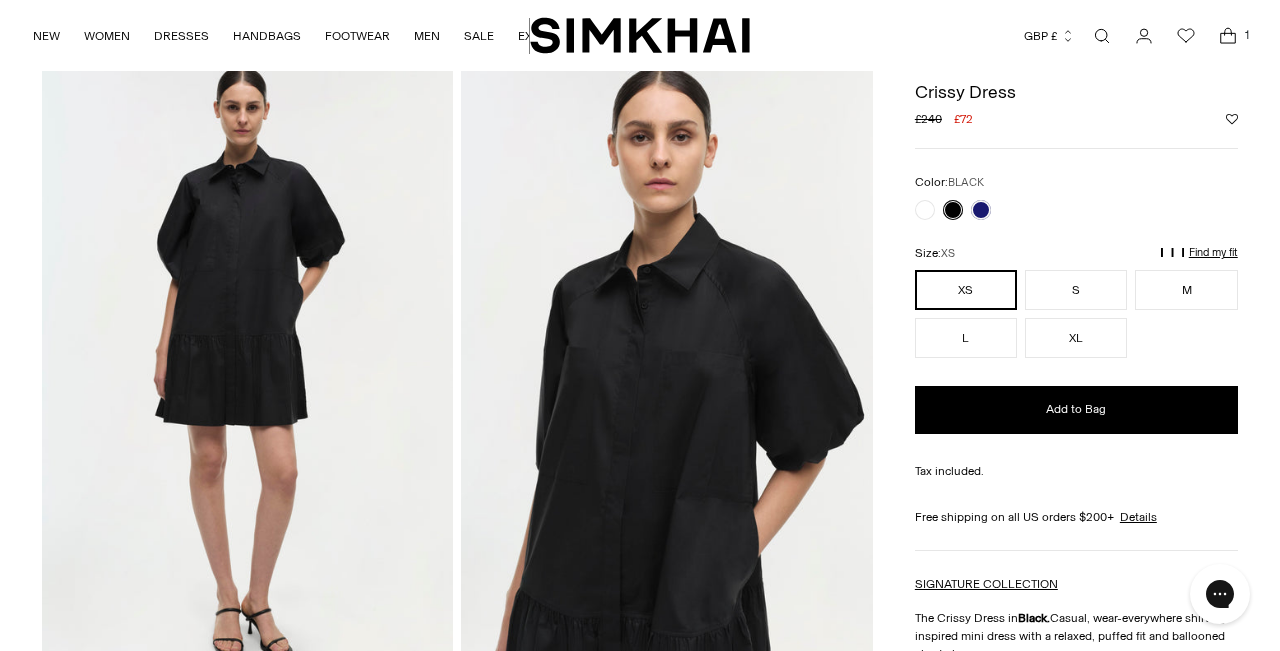 click on "Find my fit" at bounding box center (1030, 262) 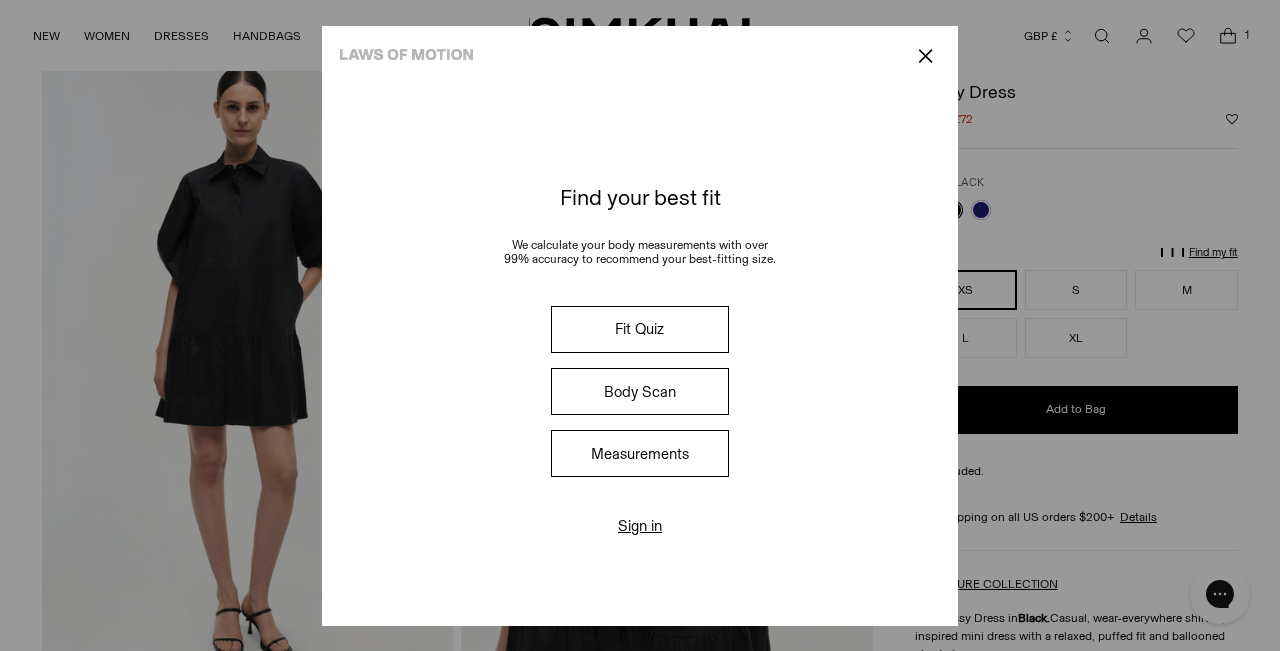 click on "Fit Quiz" at bounding box center [640, 329] 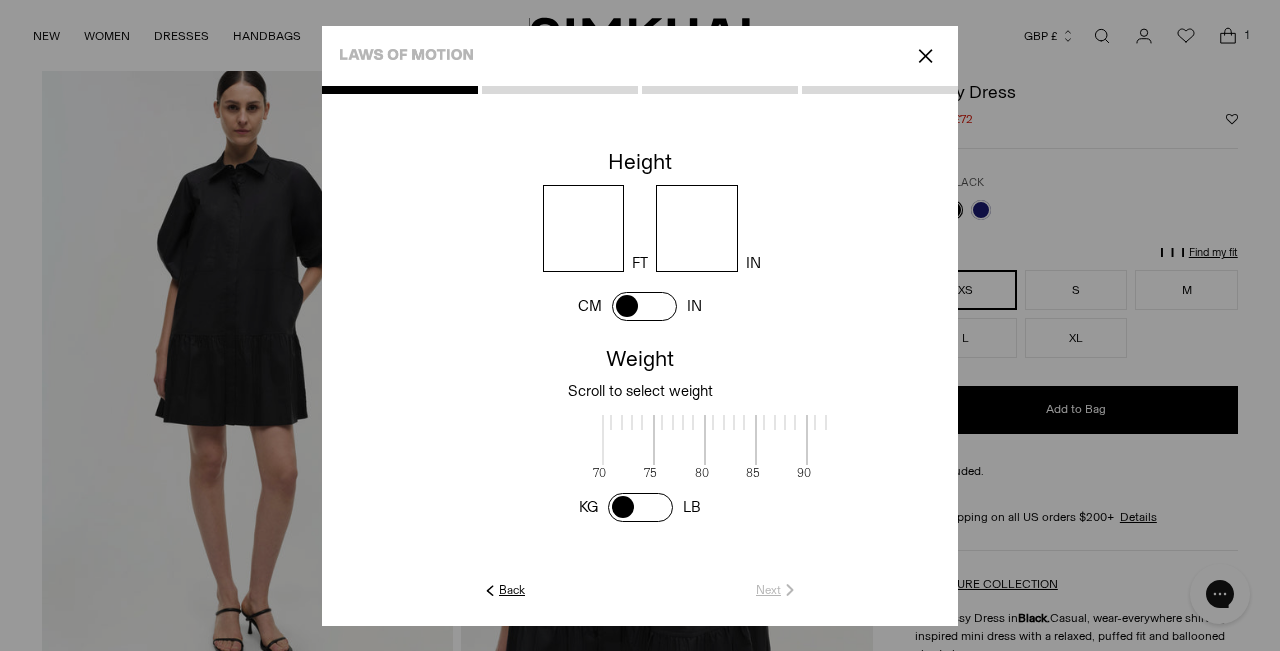 scroll, scrollTop: 4, scrollLeft: 650, axis: both 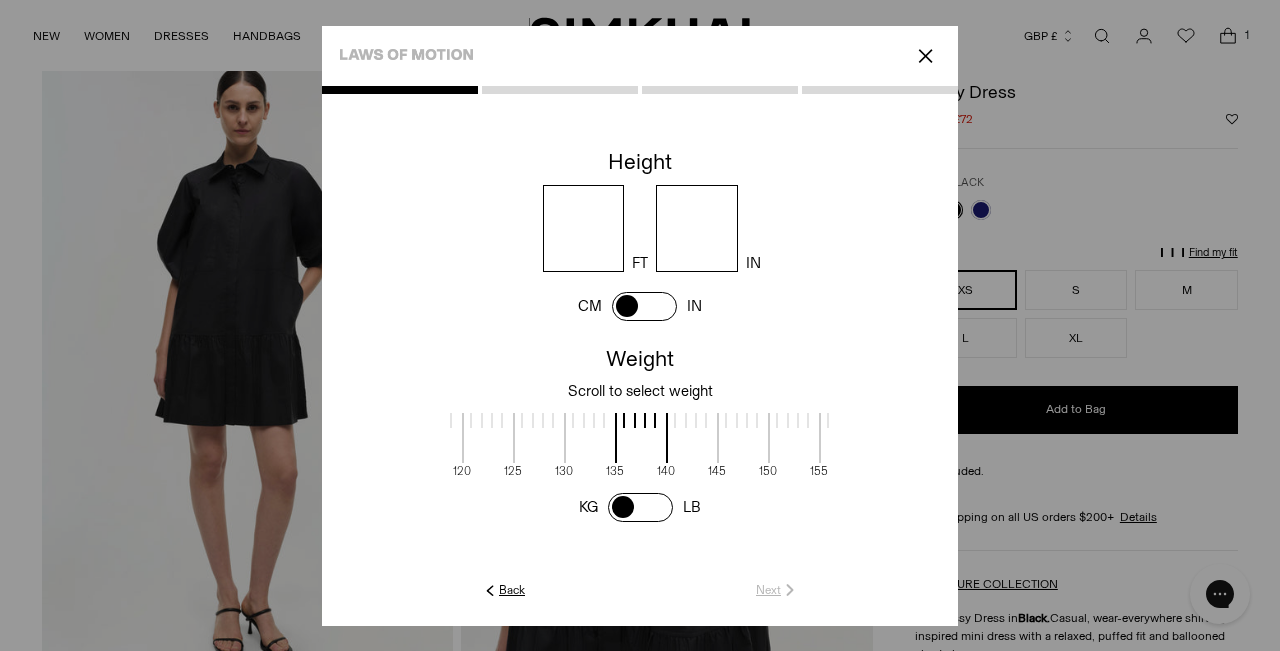 click at bounding box center [644, 306] 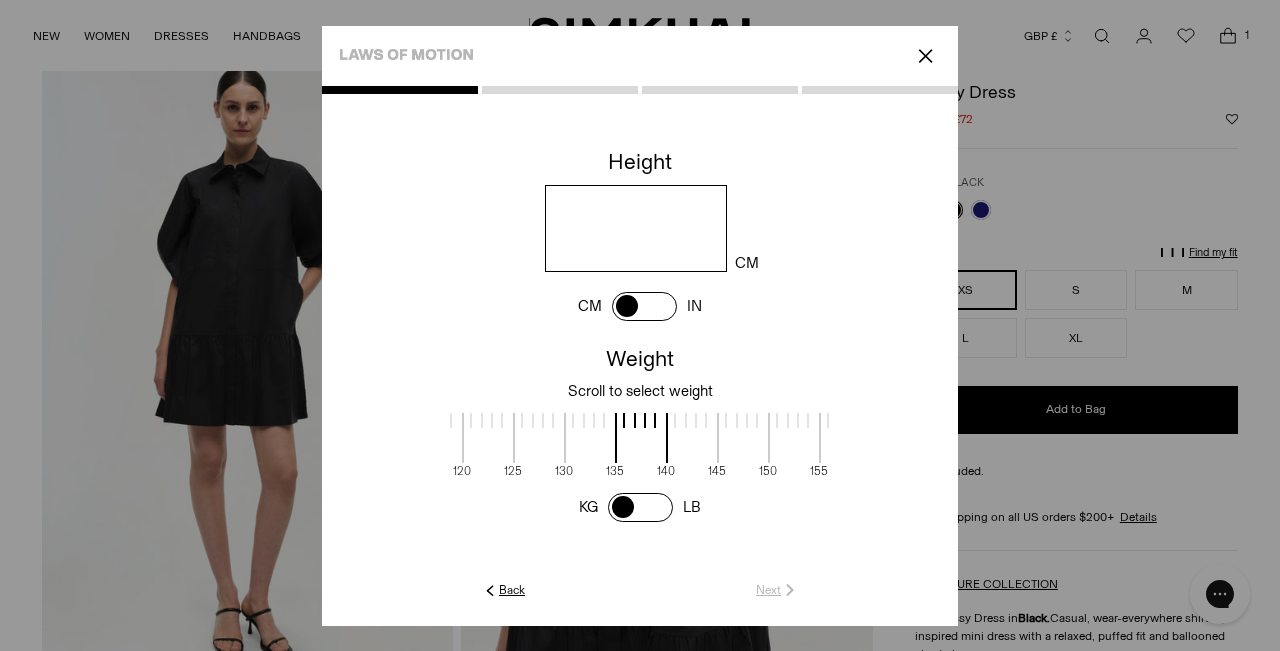 click at bounding box center [635, 228] 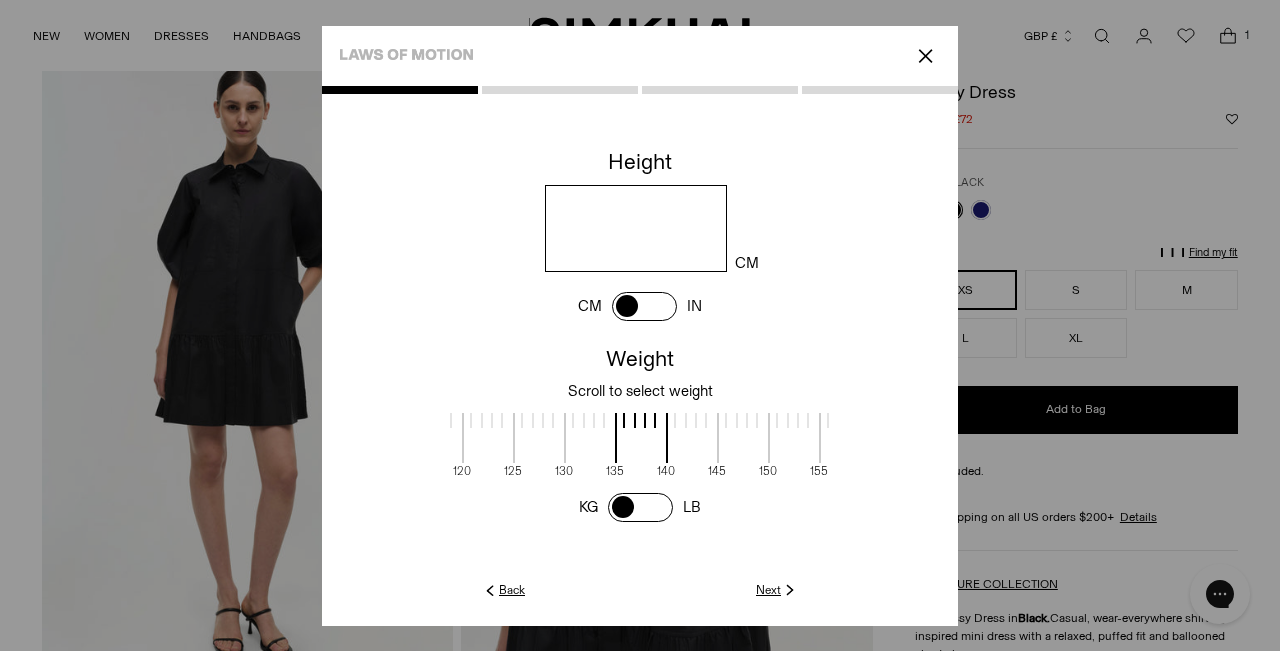 type on "***" 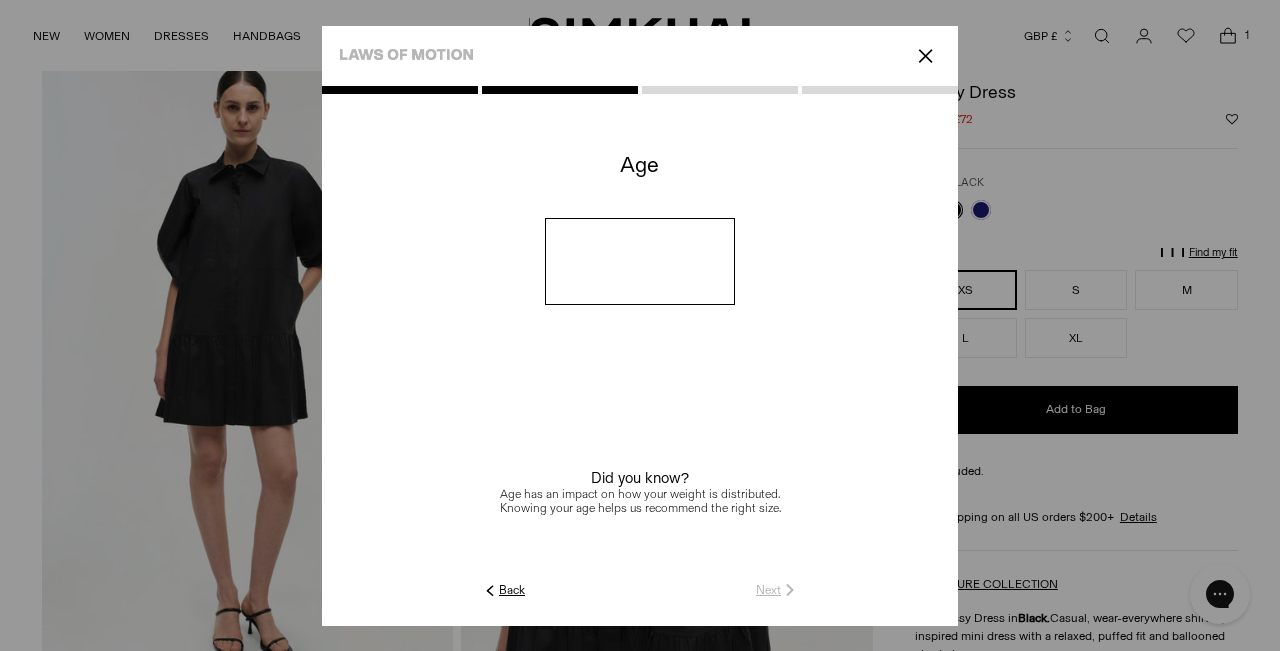 click at bounding box center (640, 261) 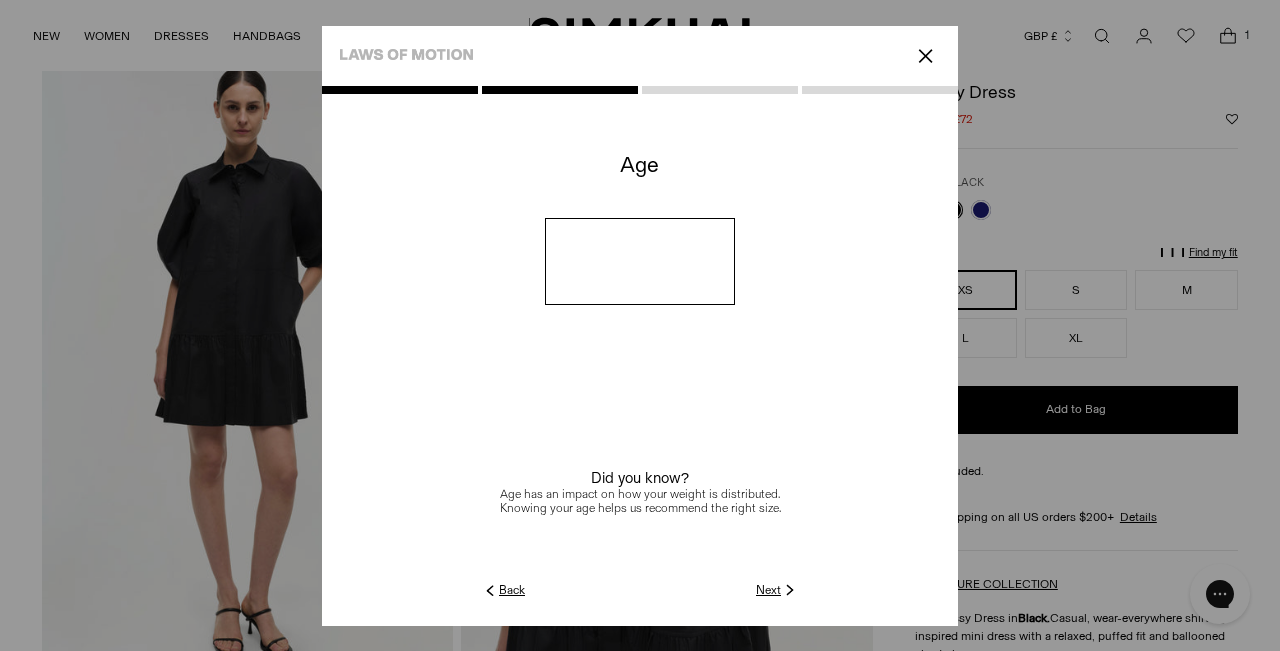 type on "**" 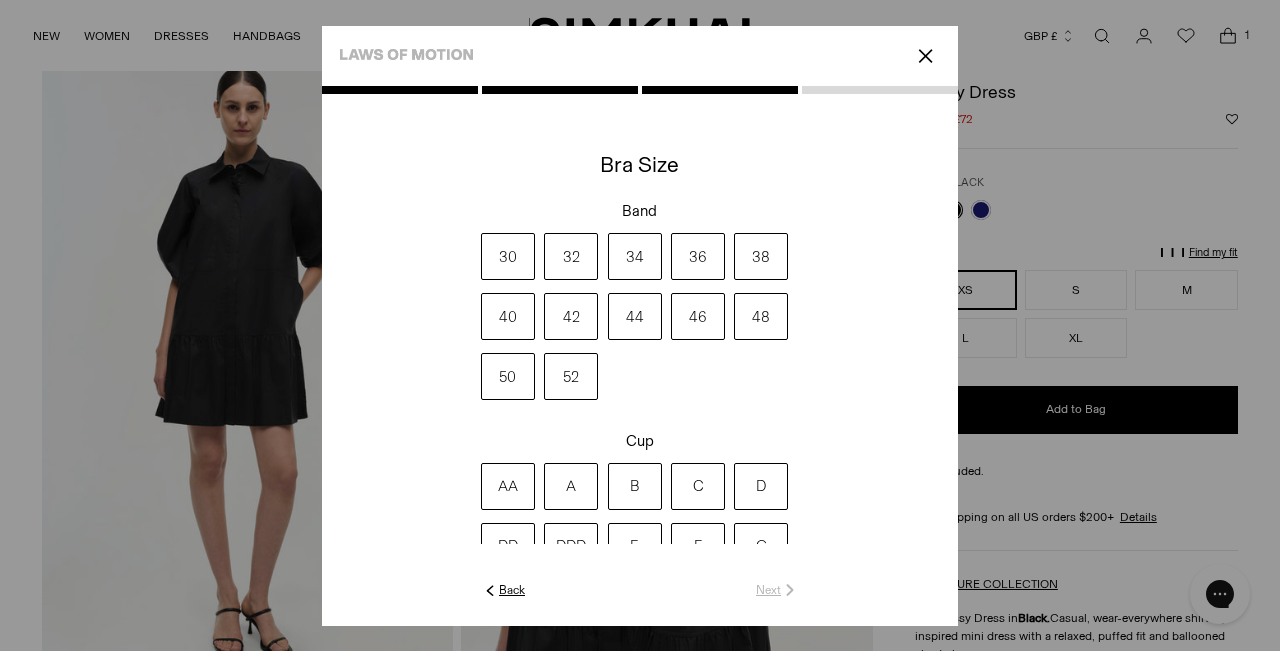 click on "42" at bounding box center [571, 316] 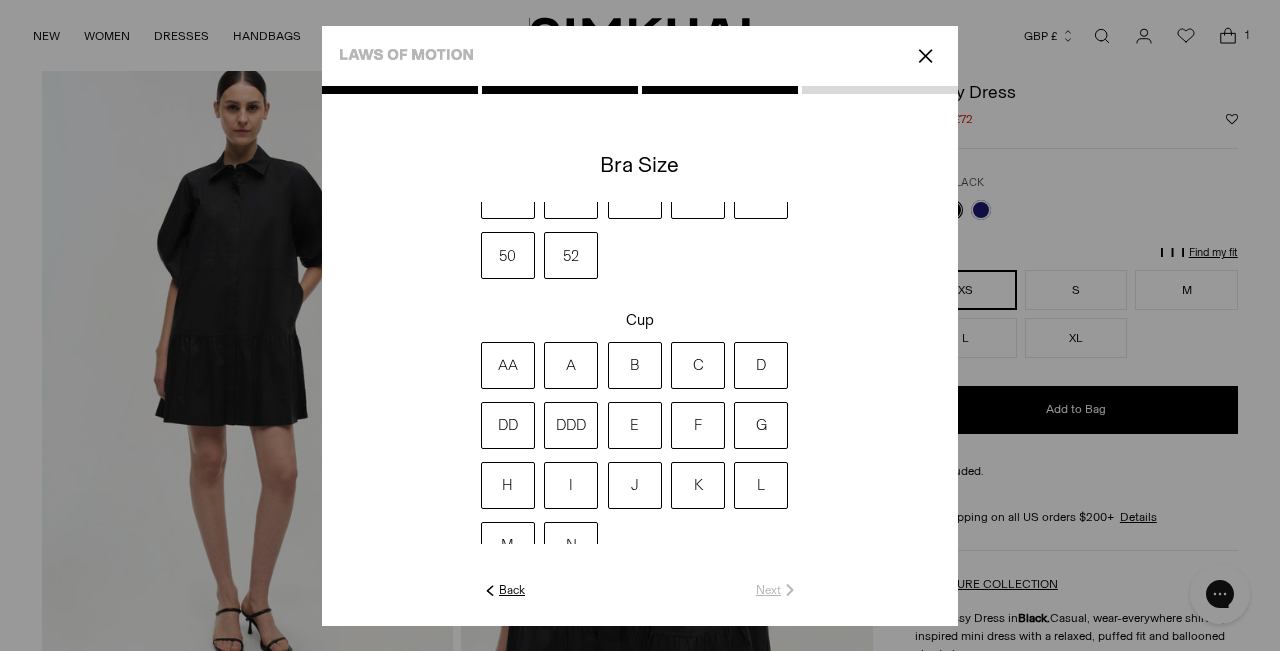 scroll, scrollTop: 123, scrollLeft: 0, axis: vertical 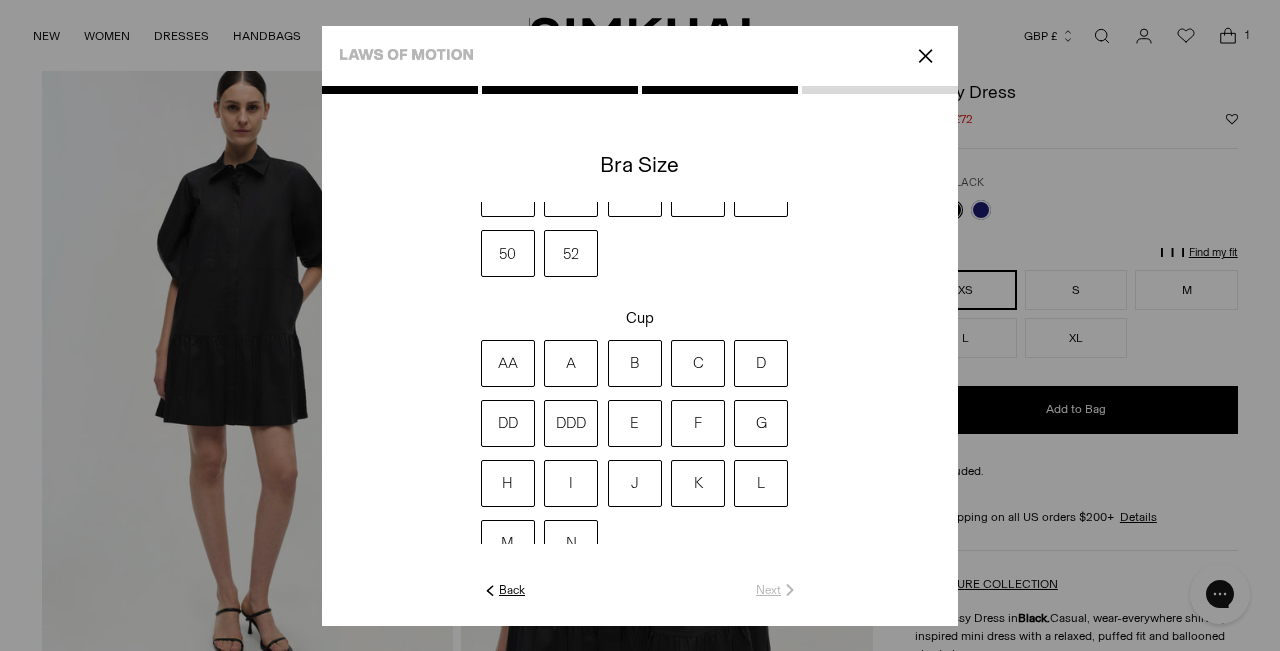 click on "C" at bounding box center [698, 363] 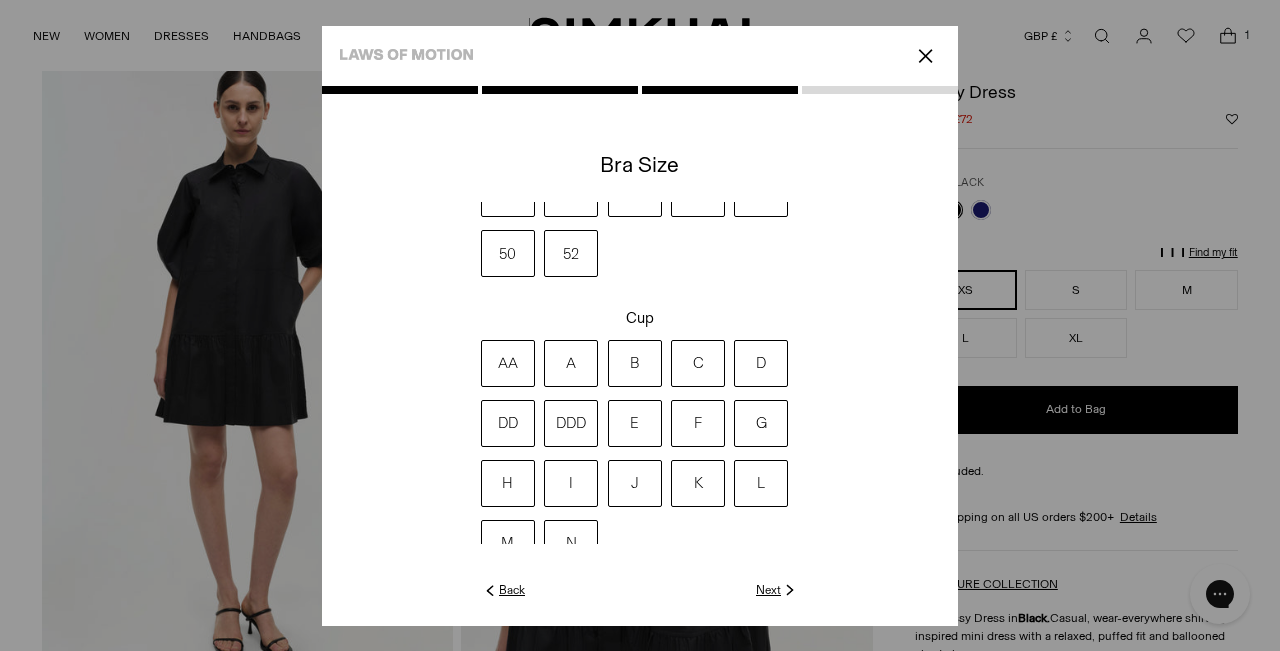 click on "Next" 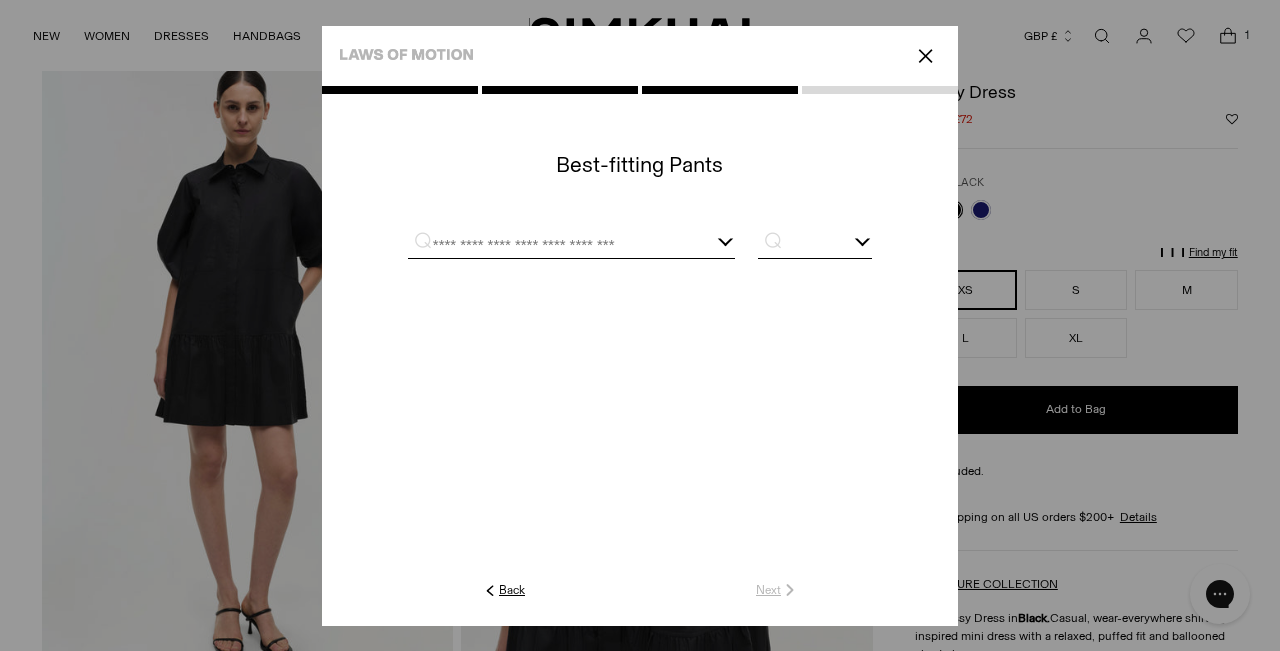 click on "Back" 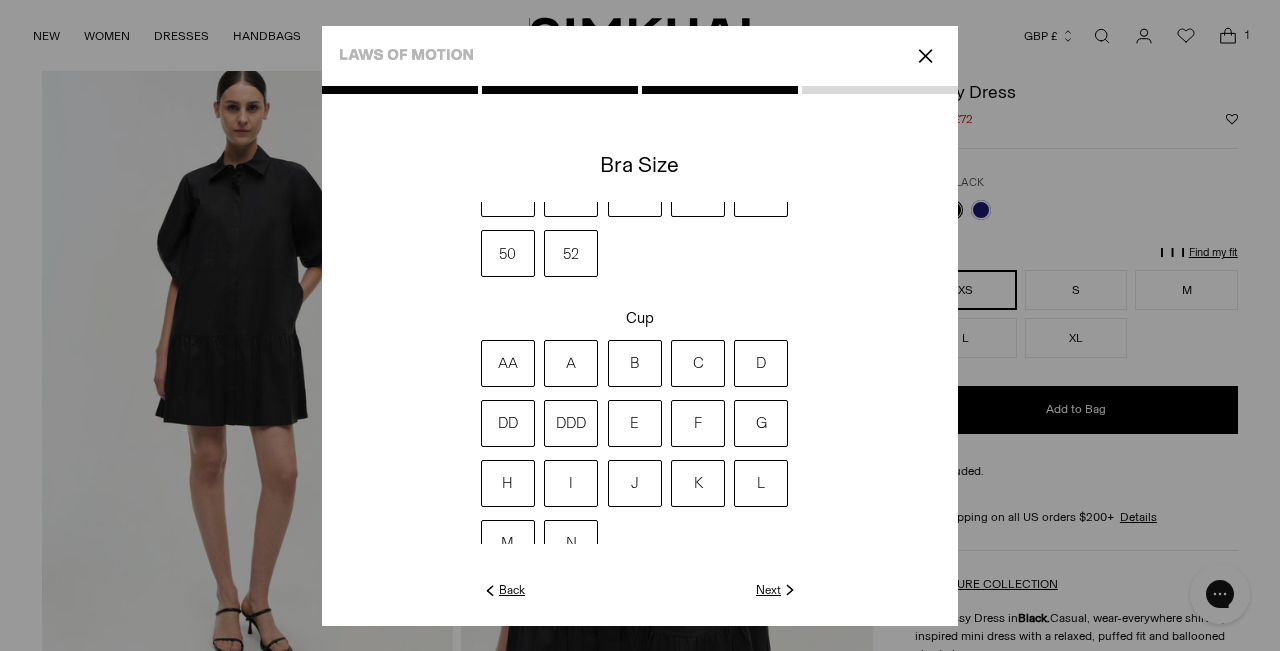click on "Back" 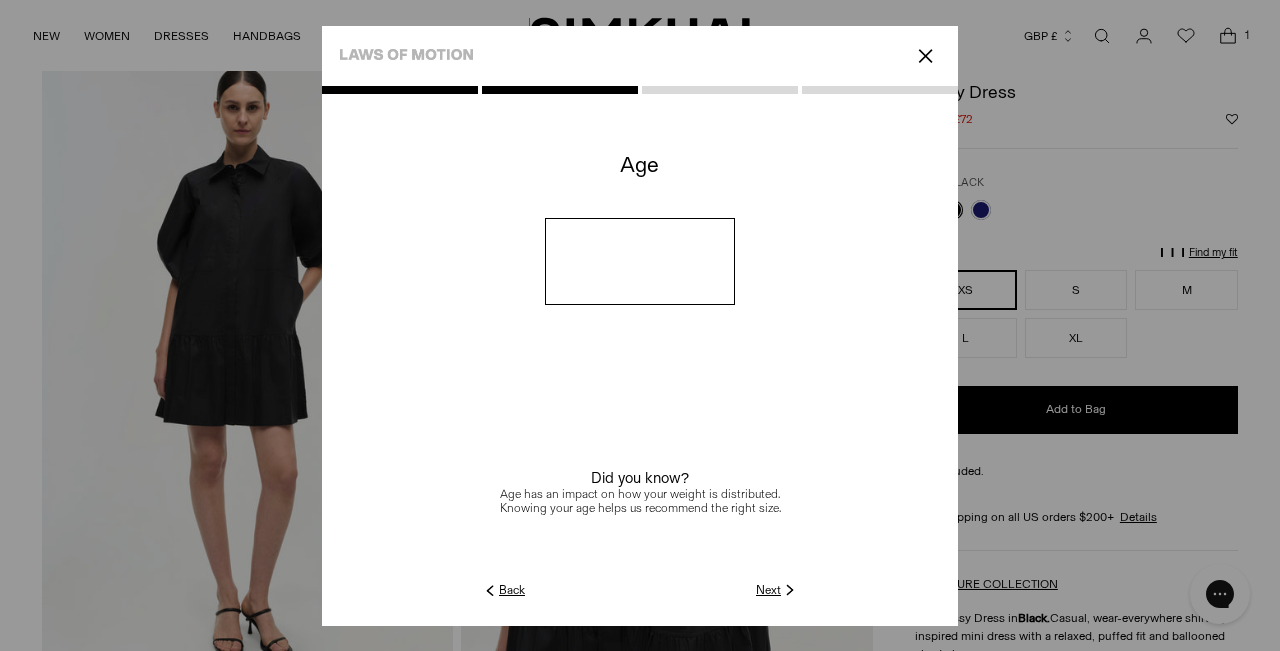 click on "Back" 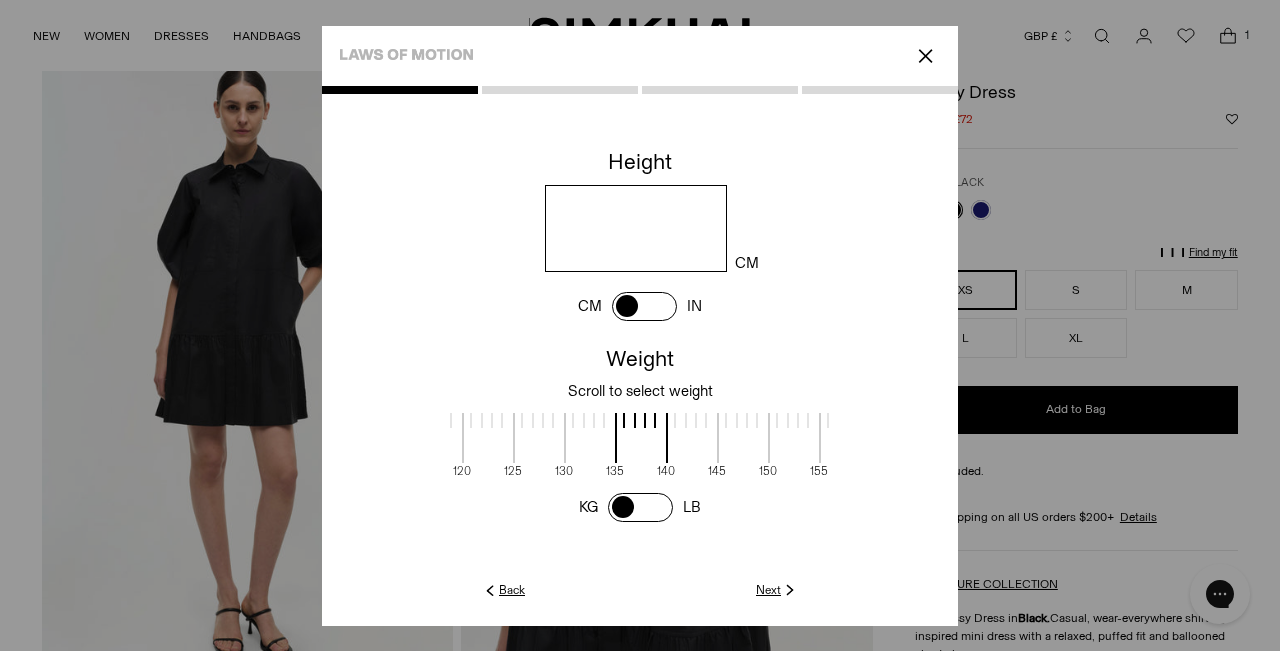 click on "Back" 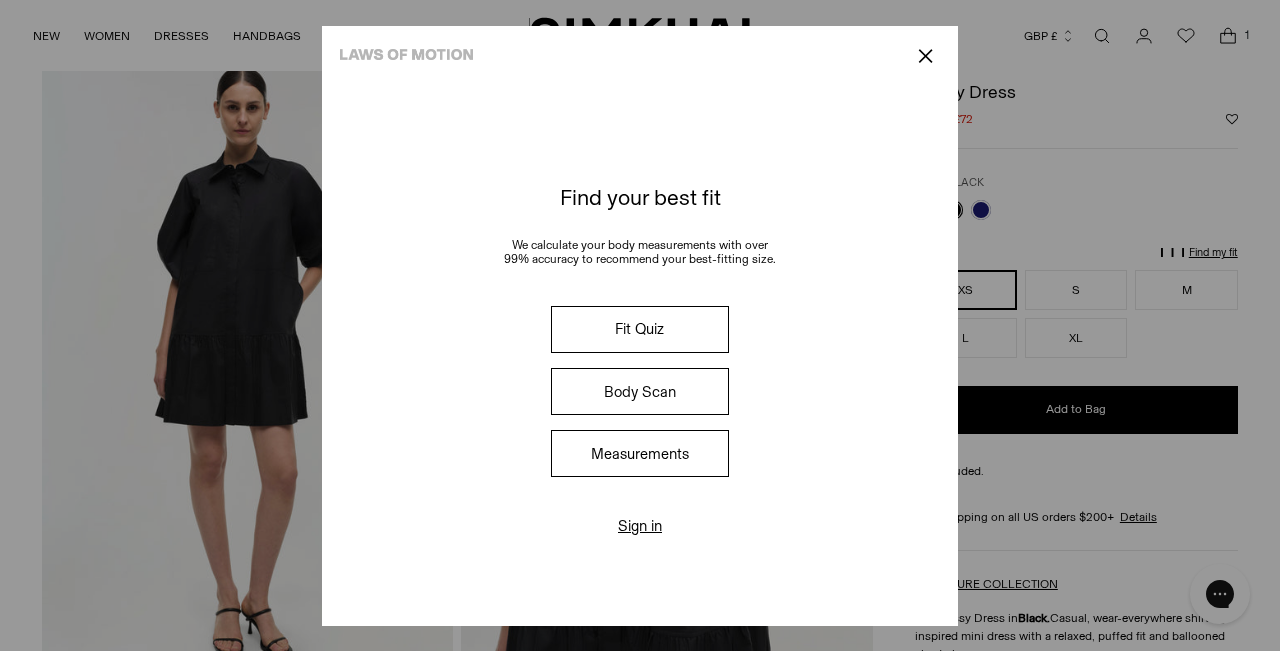 click on "Body Scan" at bounding box center [640, 391] 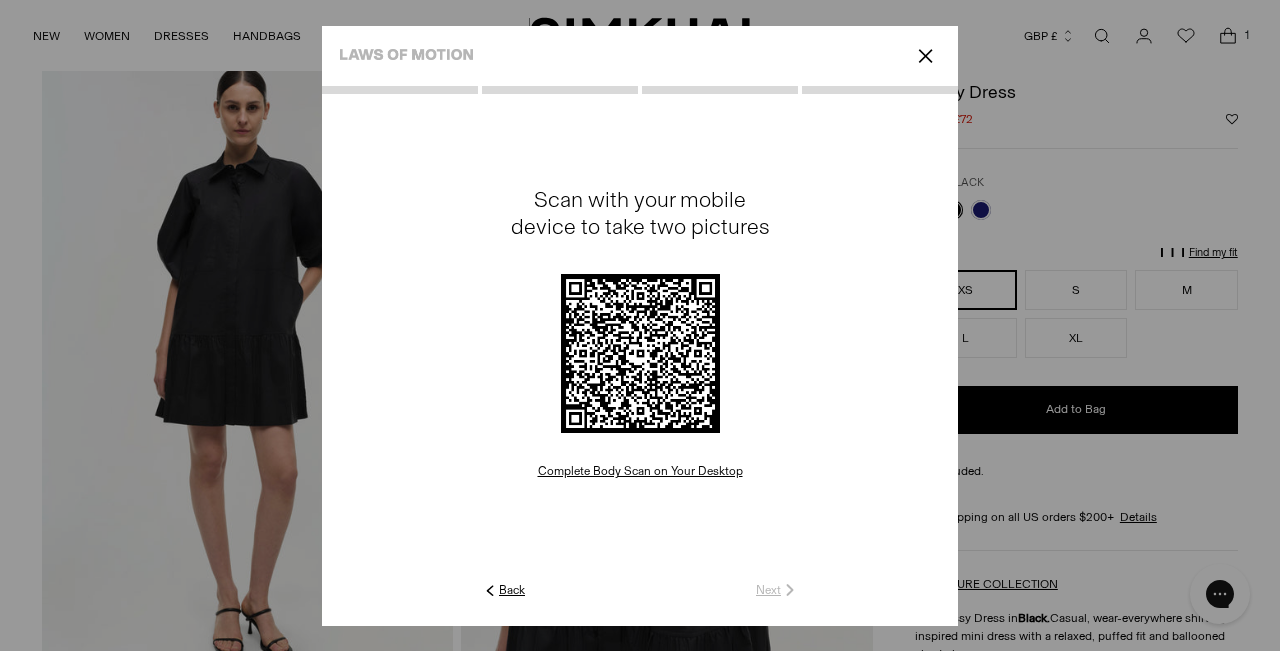 click on "✕" at bounding box center (925, 56) 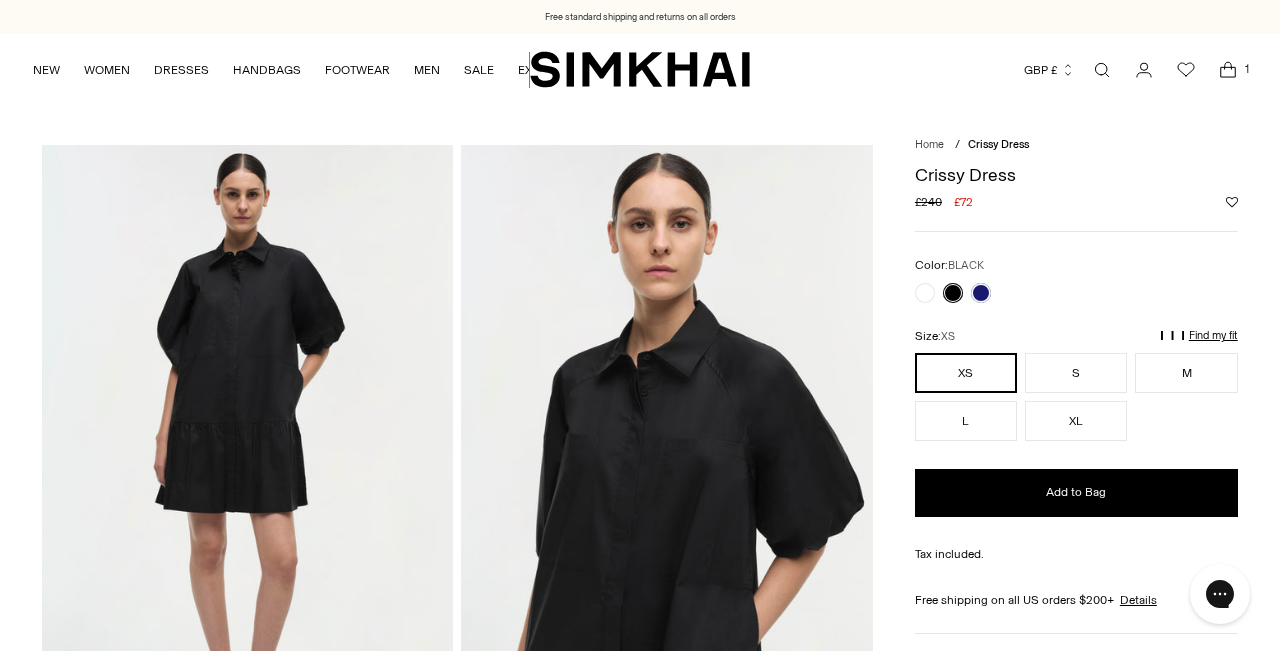 scroll, scrollTop: 0, scrollLeft: 0, axis: both 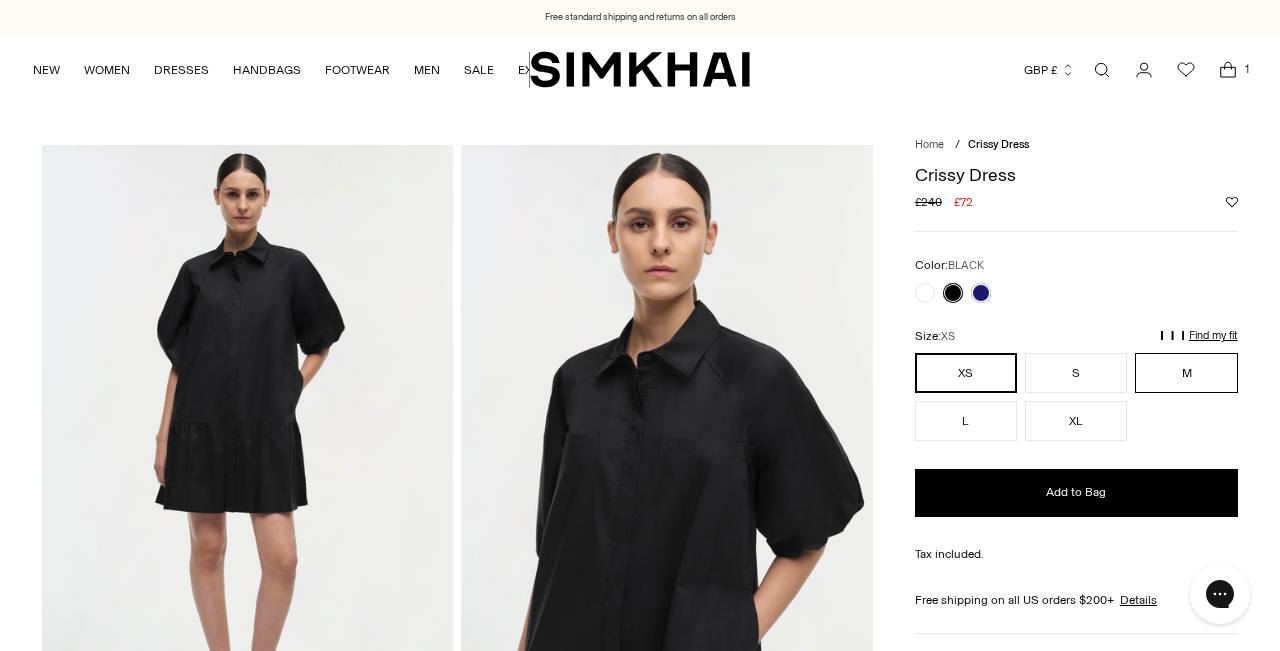 click on "M" at bounding box center [1186, 373] 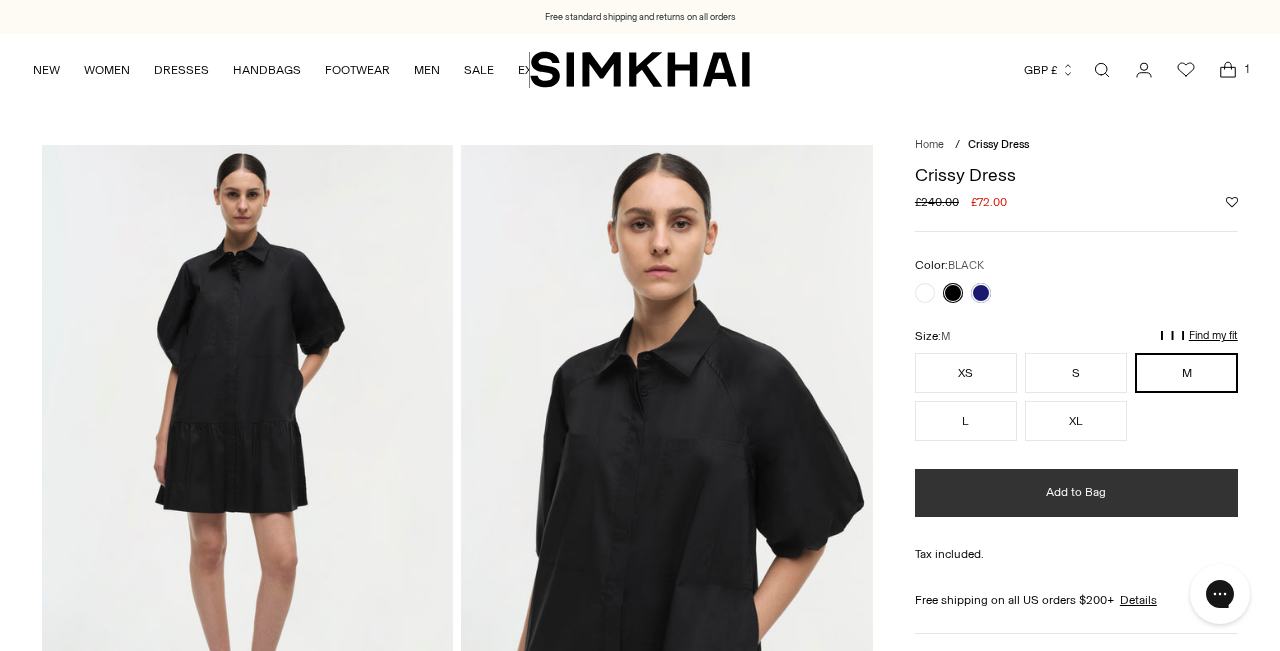 click on "Add to Bag" at bounding box center [1076, 493] 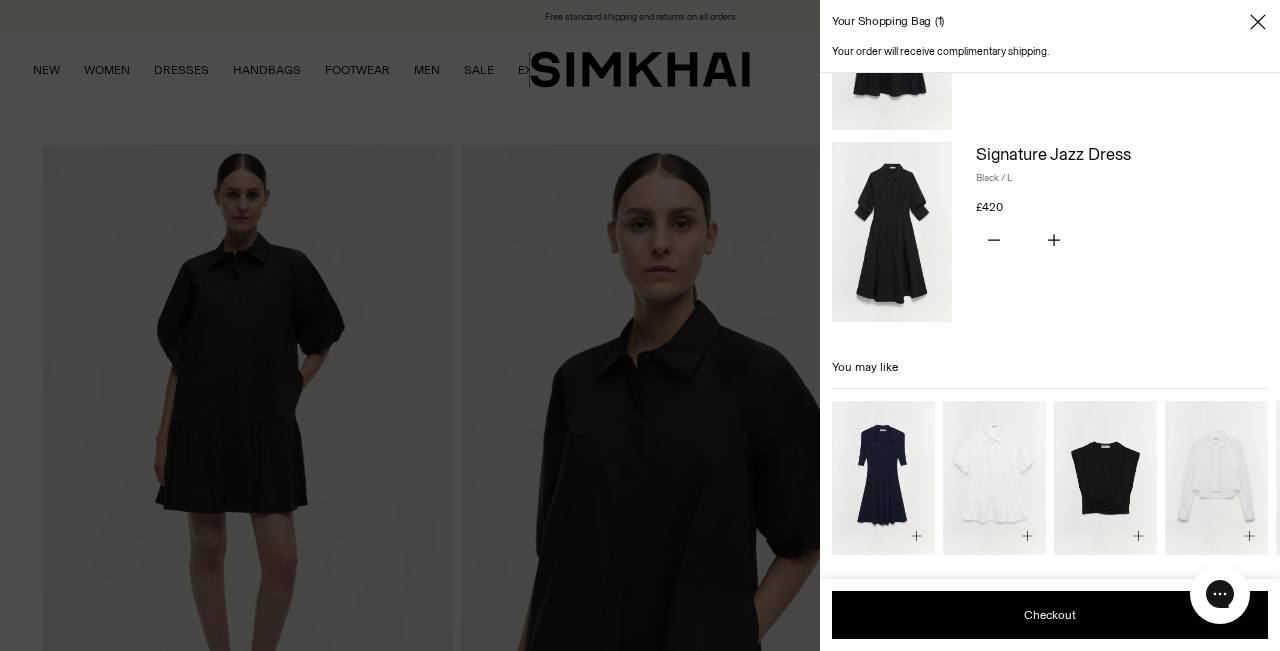 scroll, scrollTop: 136, scrollLeft: 0, axis: vertical 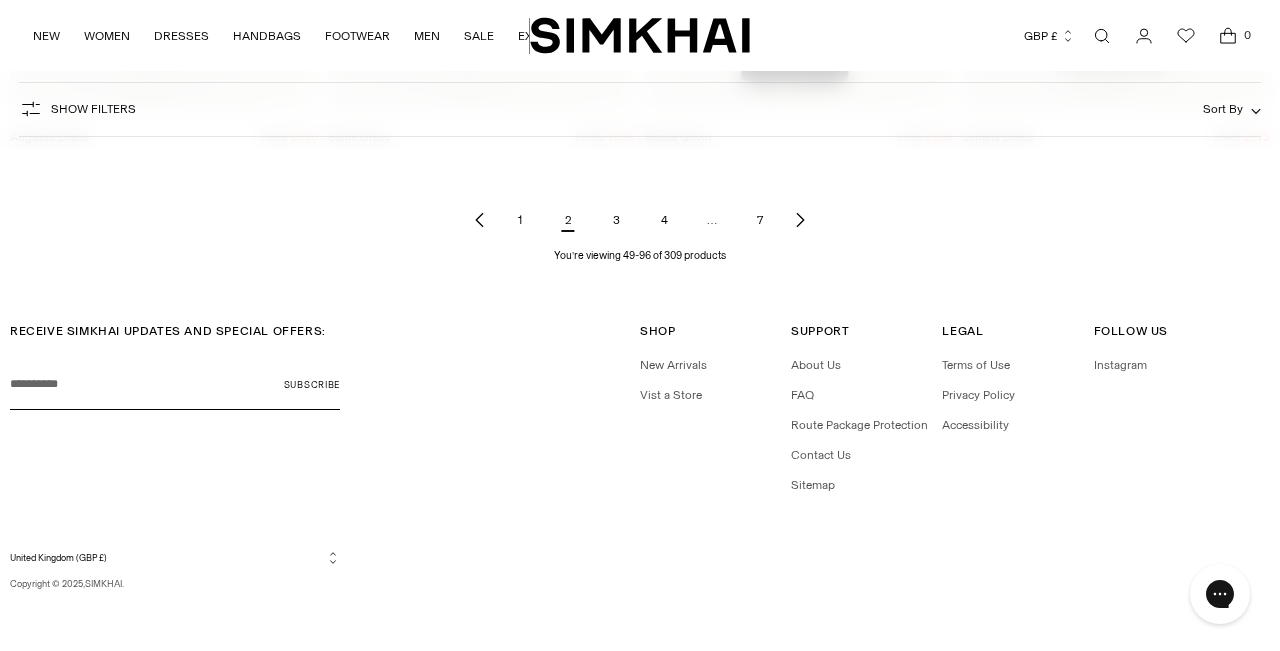 click on "3" at bounding box center [616, 220] 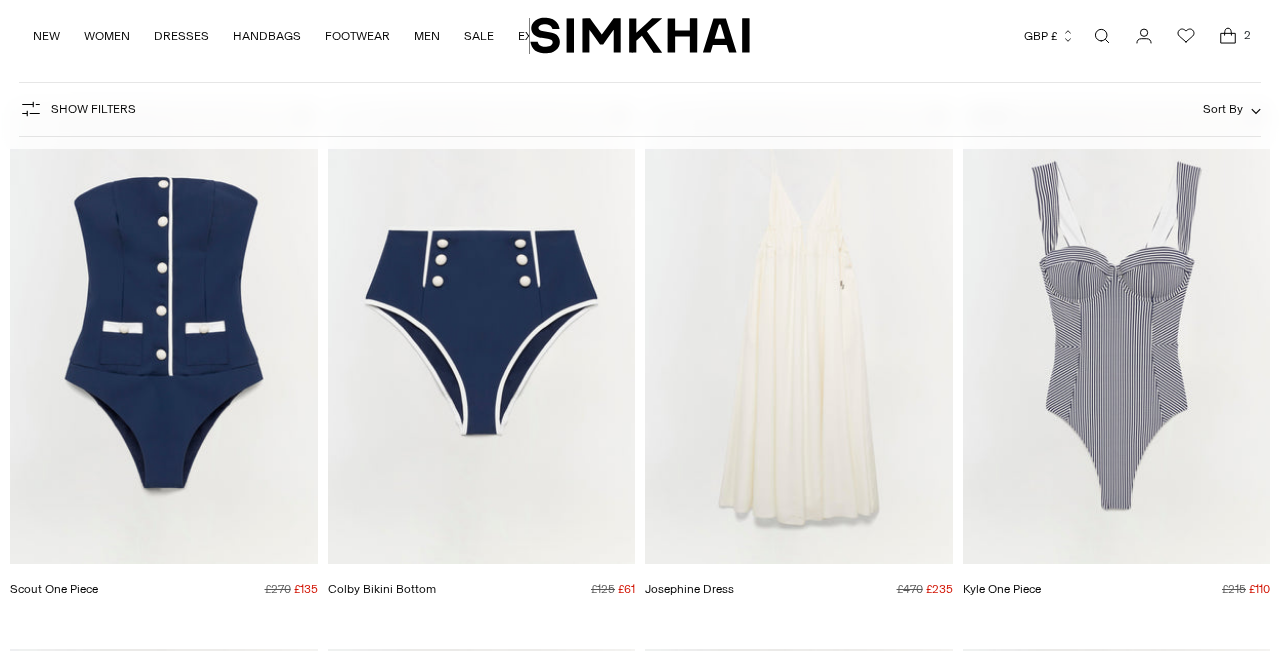 scroll, scrollTop: 0, scrollLeft: 0, axis: both 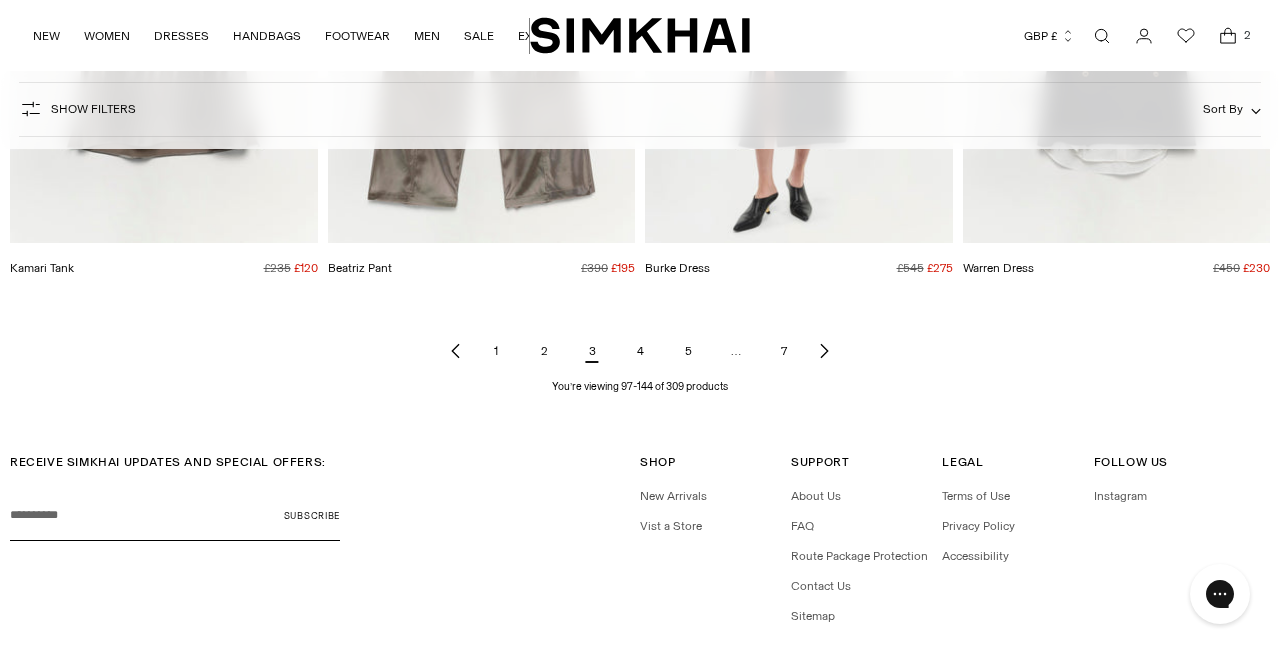 click on "4" at bounding box center [640, 351] 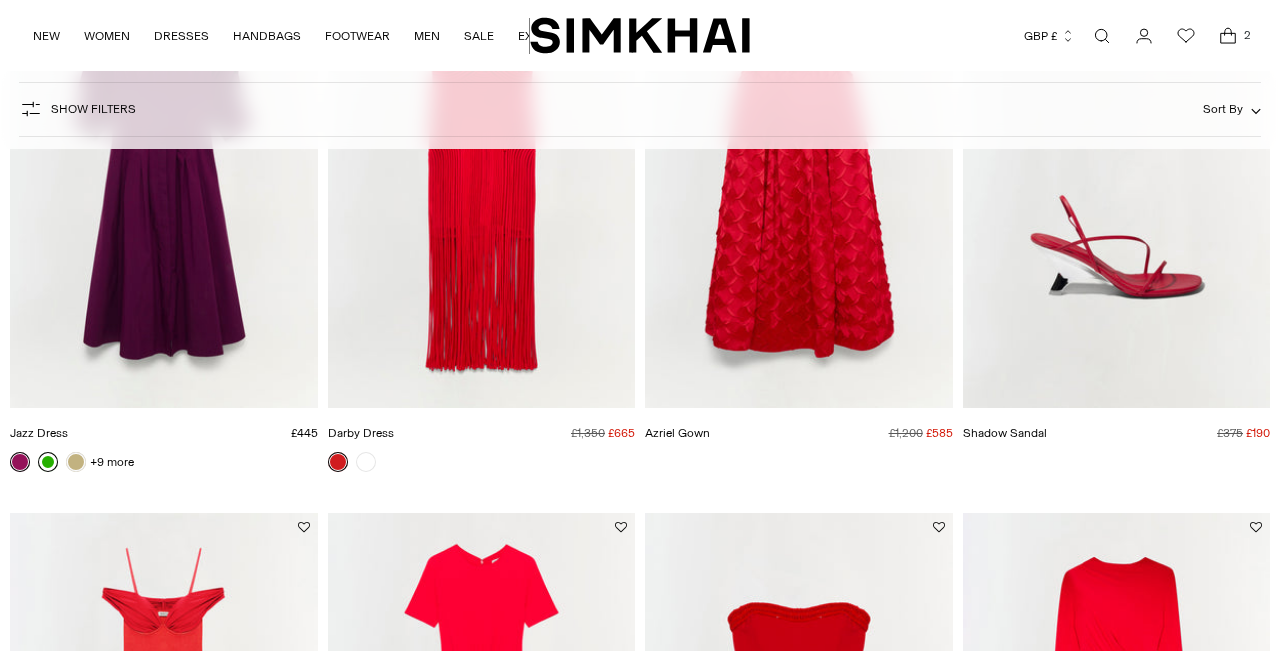 scroll, scrollTop: 2034, scrollLeft: 0, axis: vertical 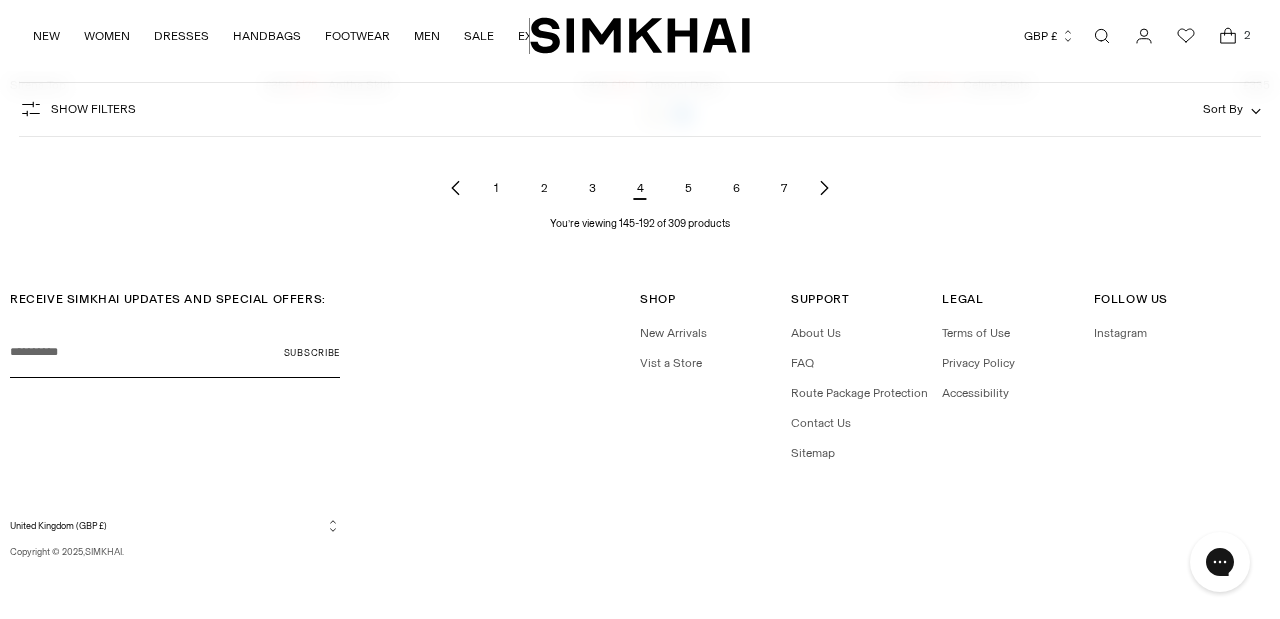 click on "5" at bounding box center (688, 188) 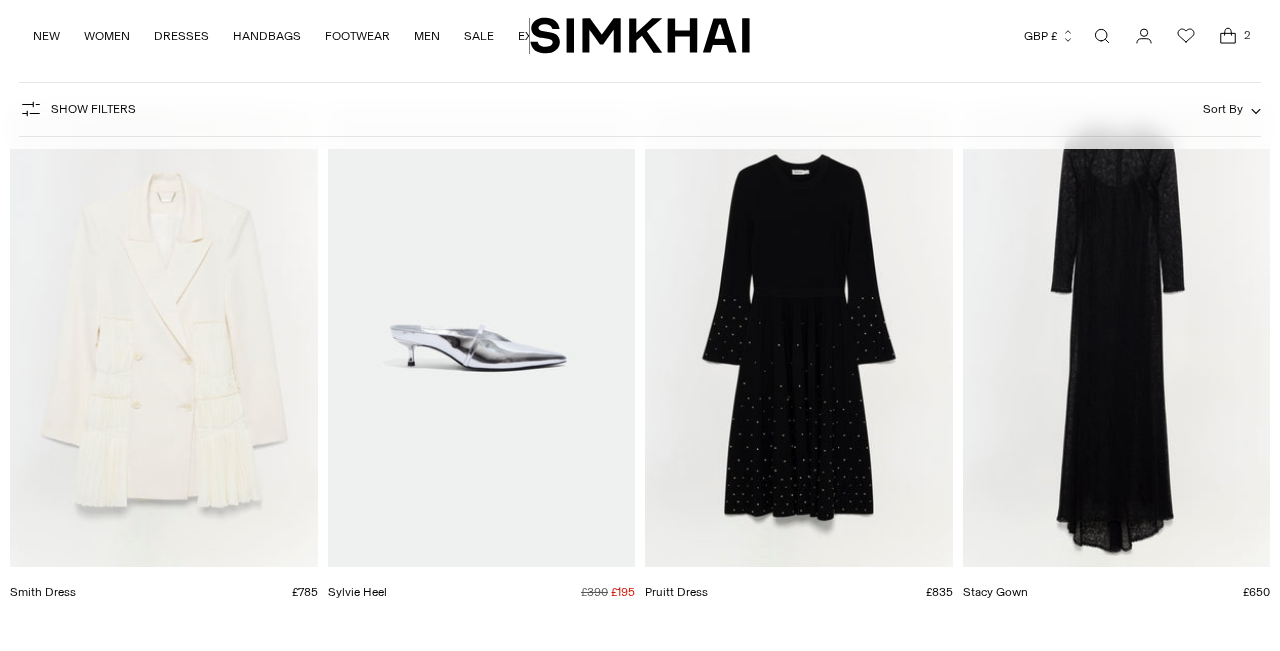 scroll, scrollTop: 1306, scrollLeft: 0, axis: vertical 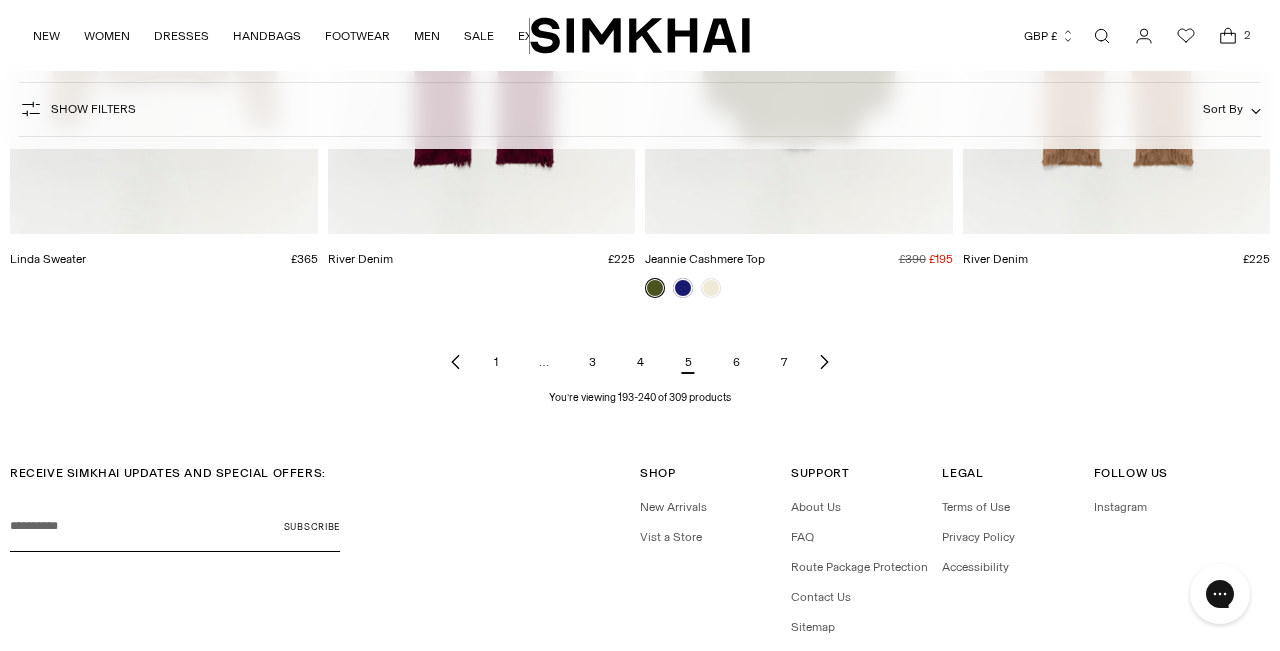 click on "6" at bounding box center [736, 362] 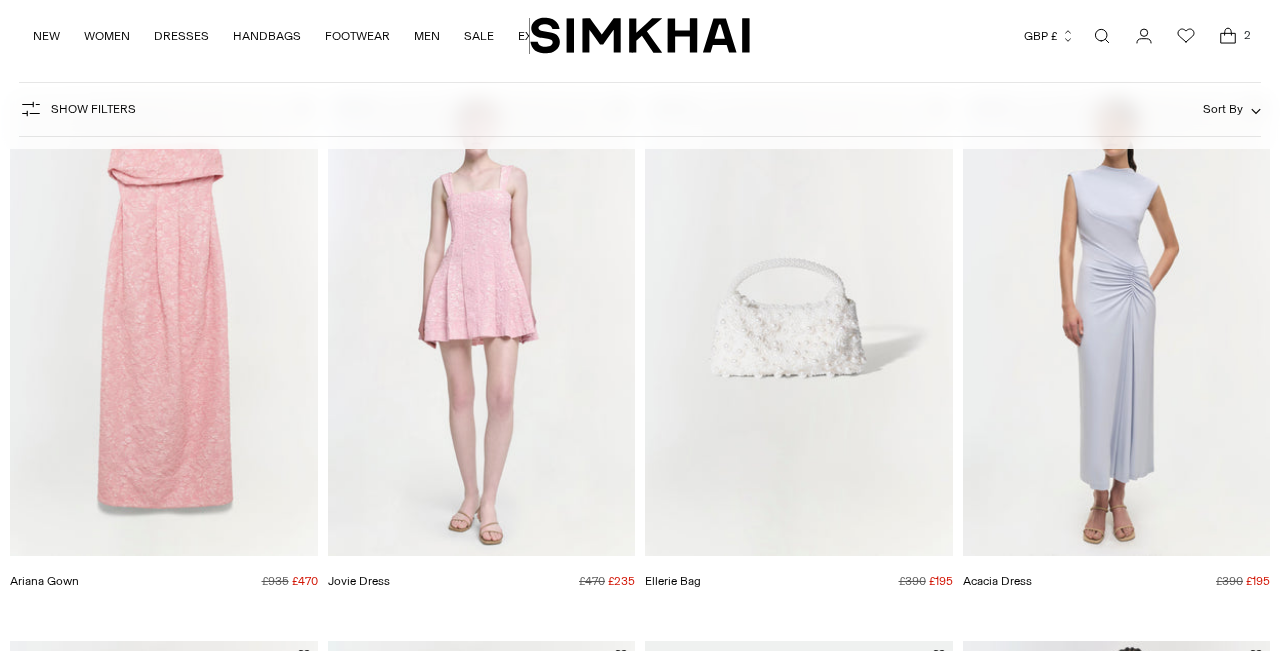 scroll, scrollTop: 1811, scrollLeft: 0, axis: vertical 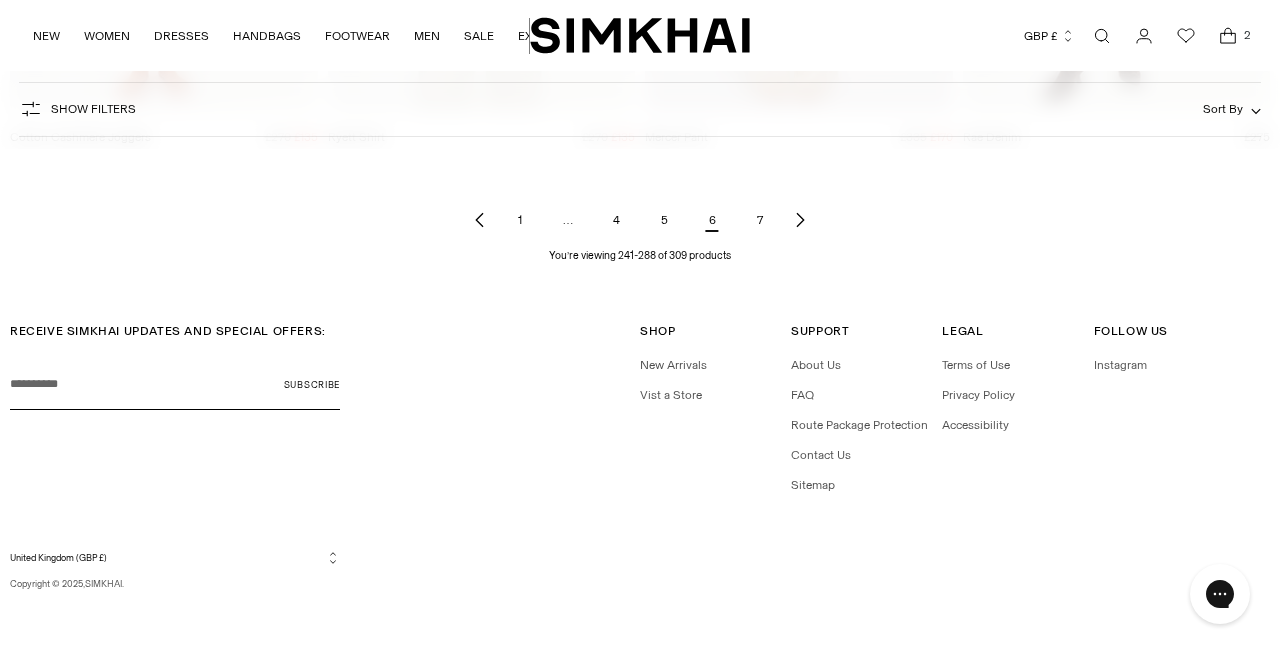 click on "7" at bounding box center (760, 220) 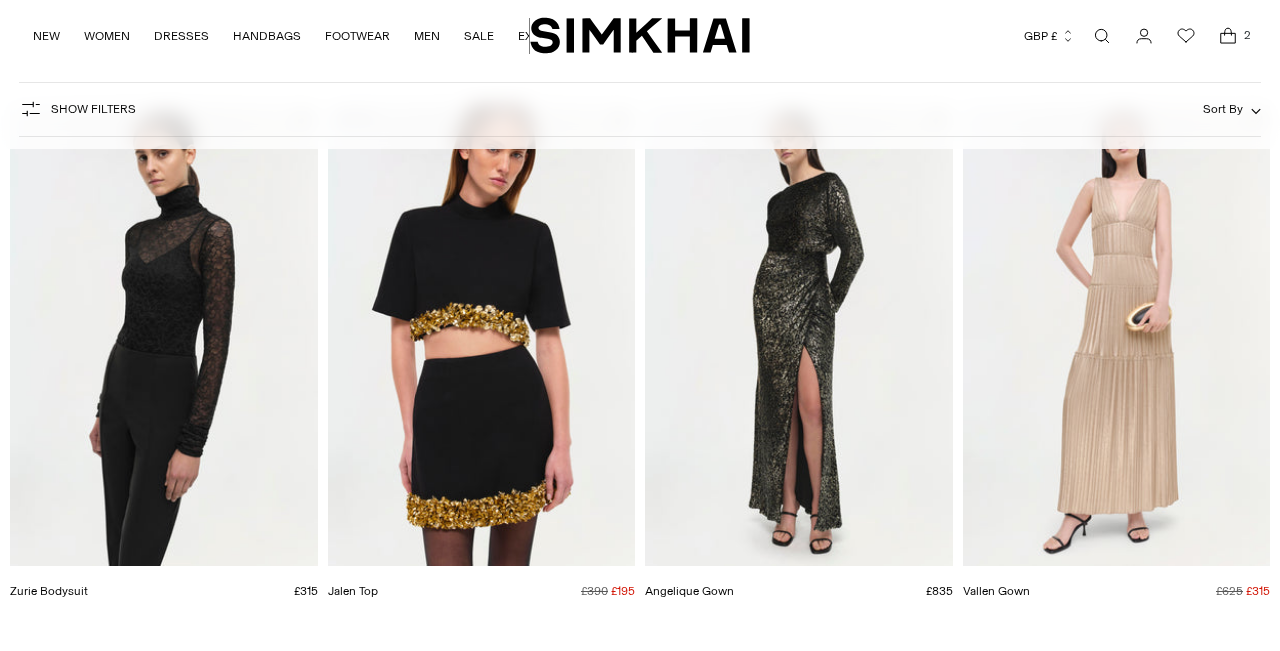 scroll, scrollTop: 730, scrollLeft: 0, axis: vertical 